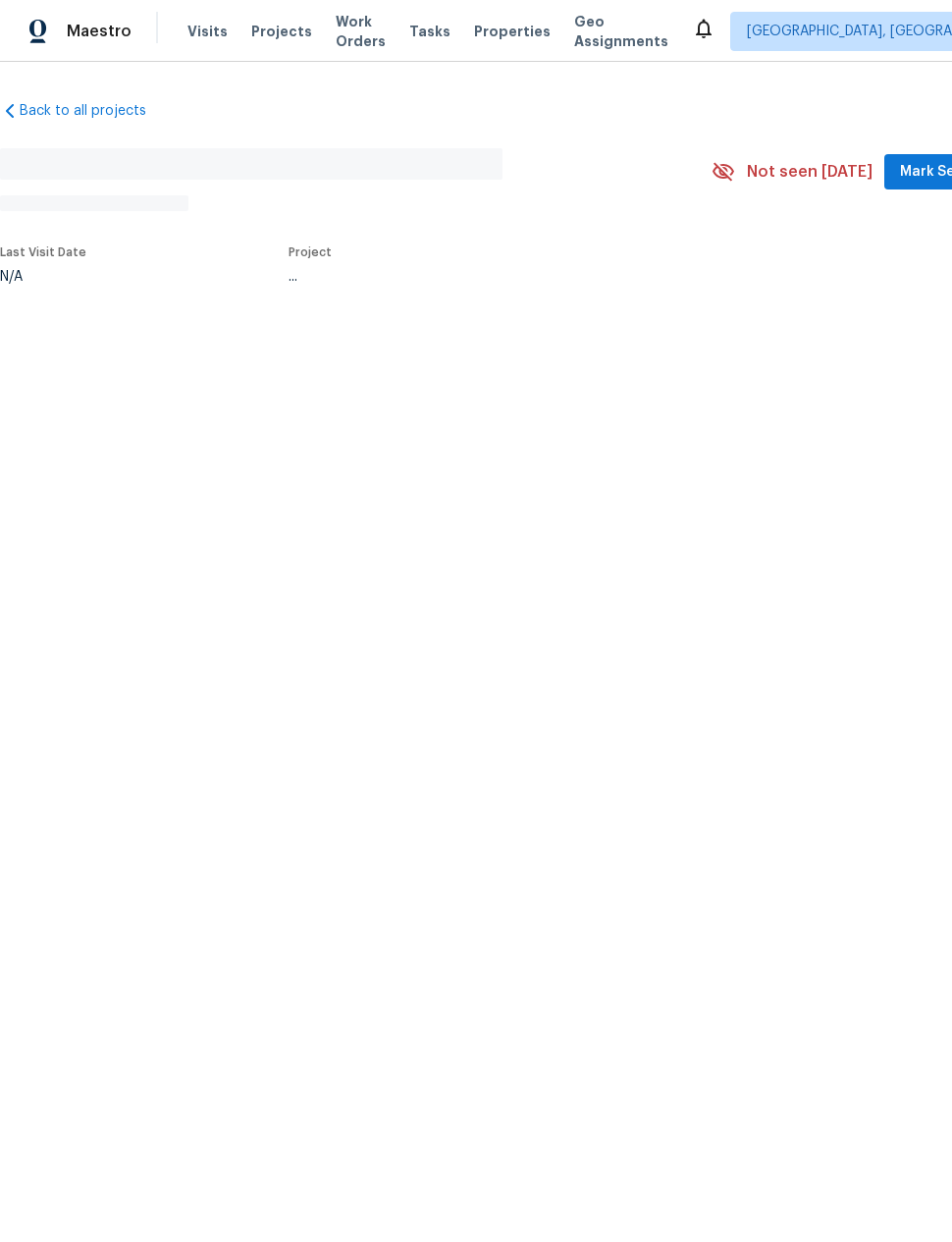 scroll, scrollTop: 0, scrollLeft: 0, axis: both 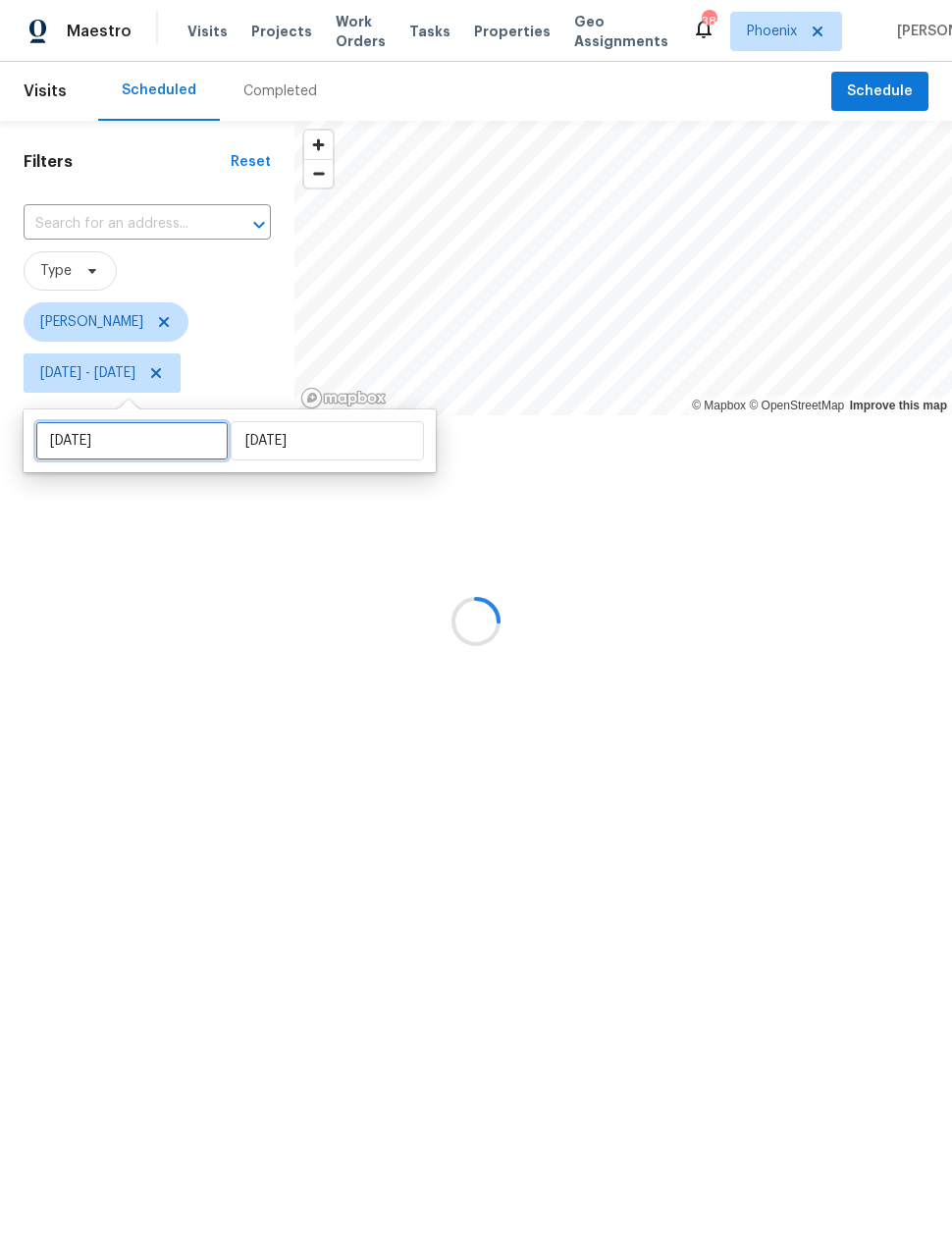click on "Sun, Jul 06" at bounding box center [132, 441] 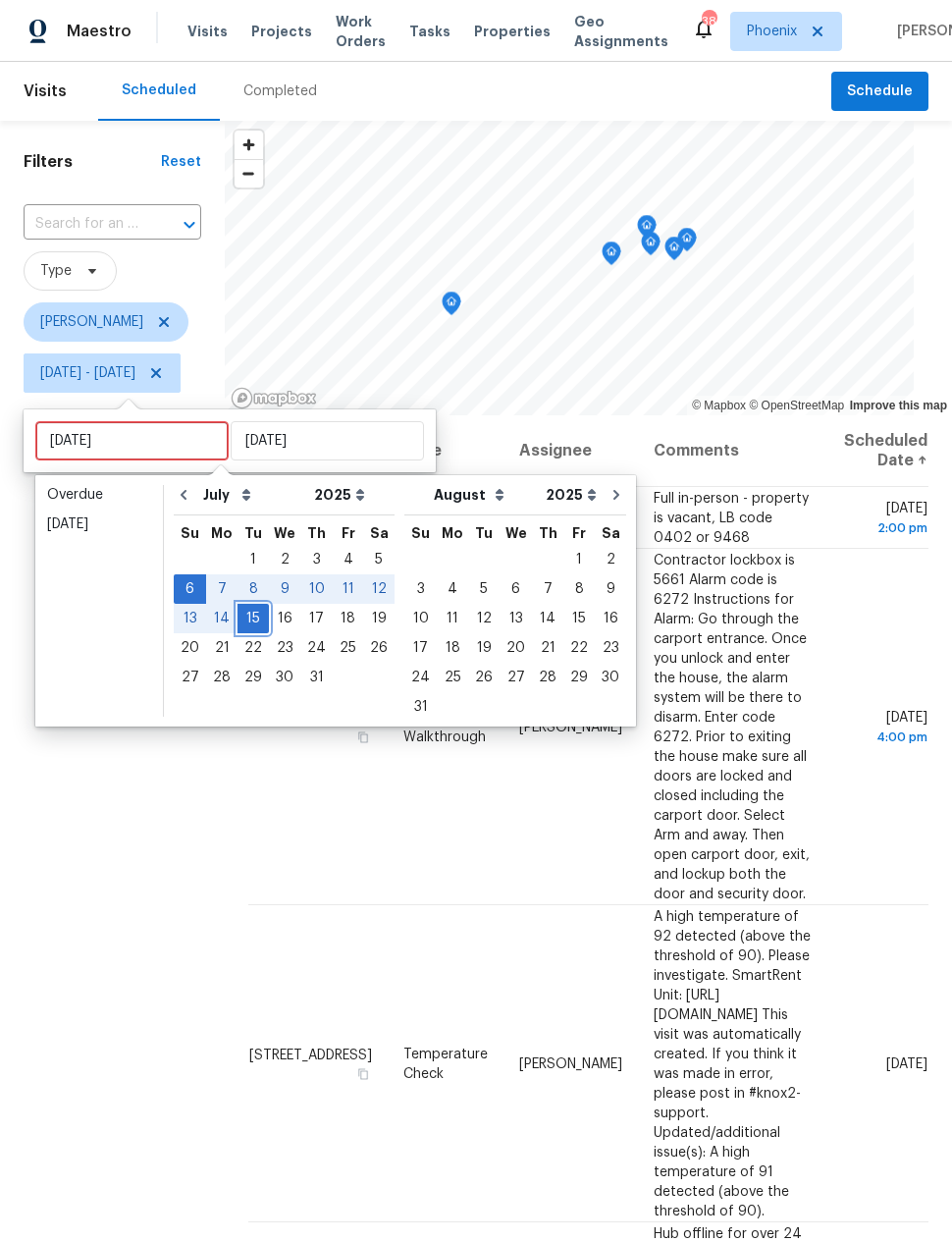 click on "15" at bounding box center [253, 619] 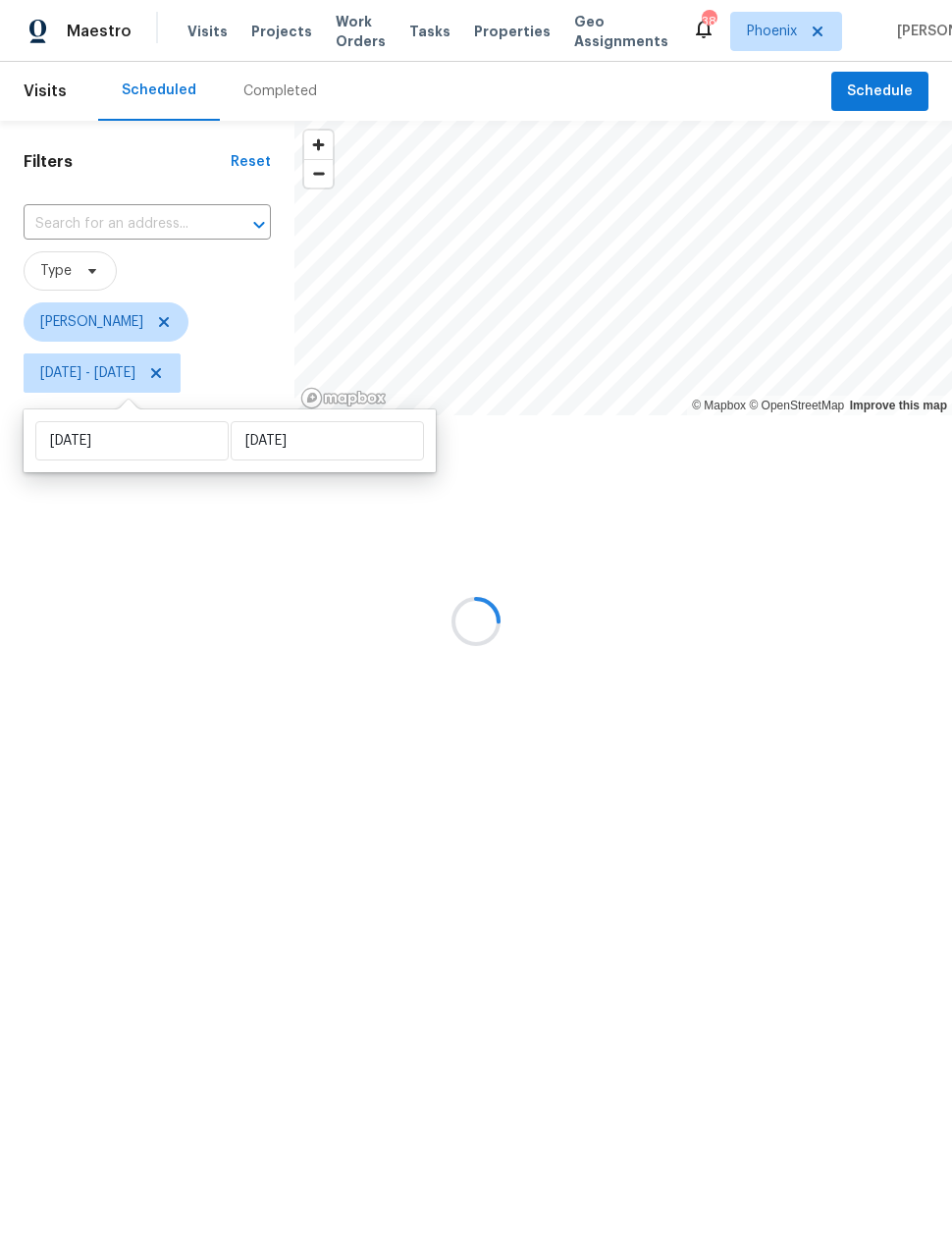 type on "[DATE]" 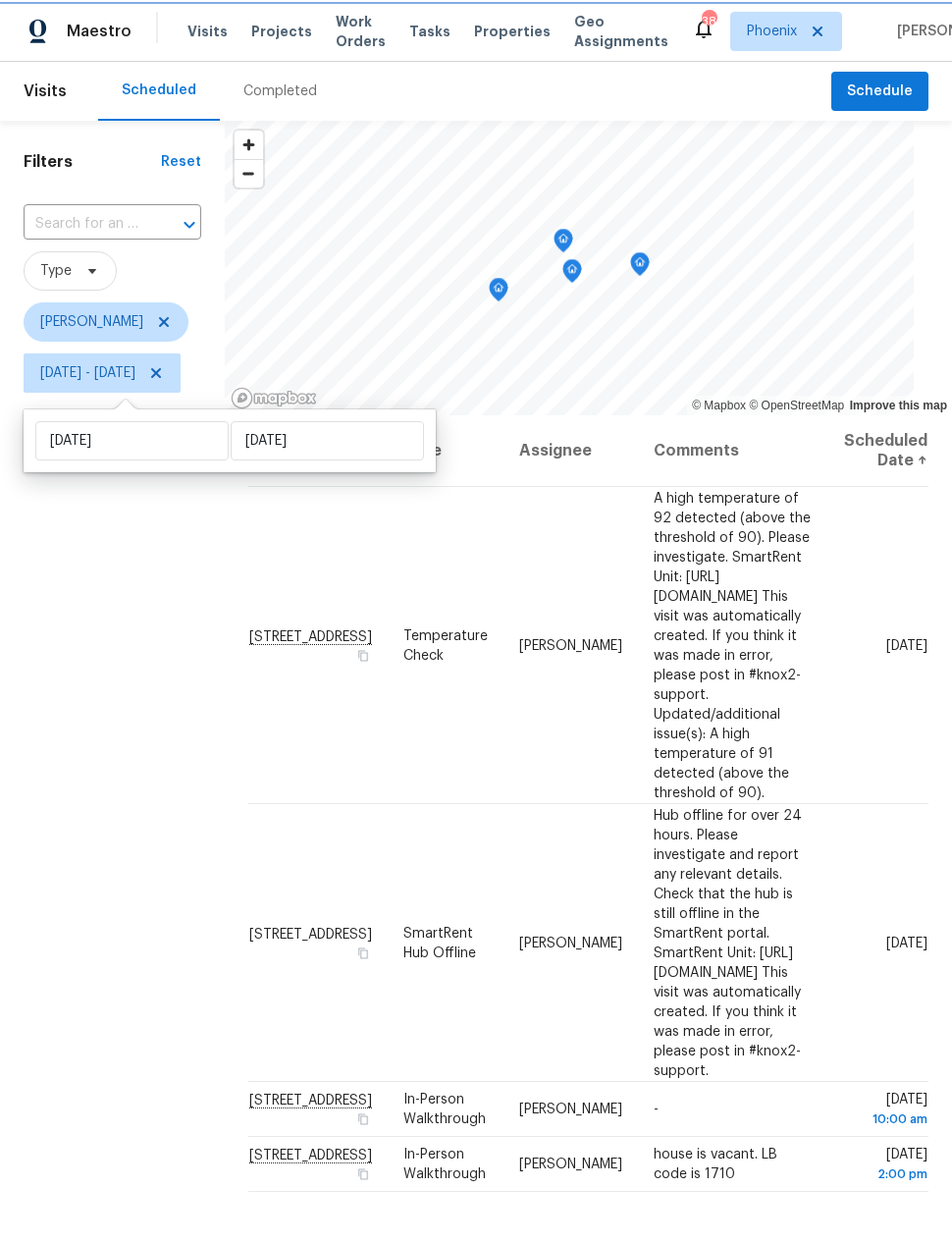 scroll, scrollTop: 0, scrollLeft: 0, axis: both 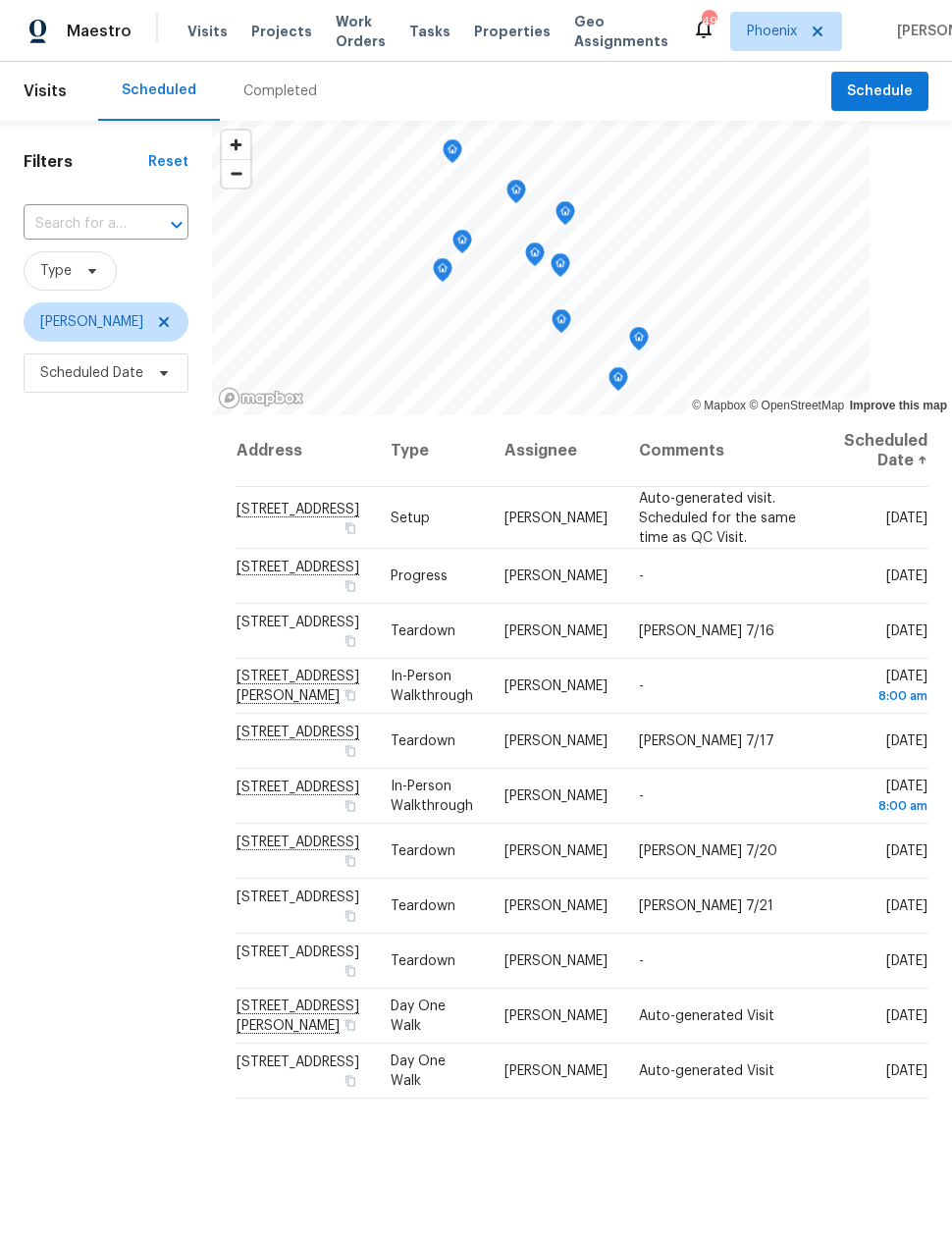 click on "Completed" at bounding box center [280, 91] 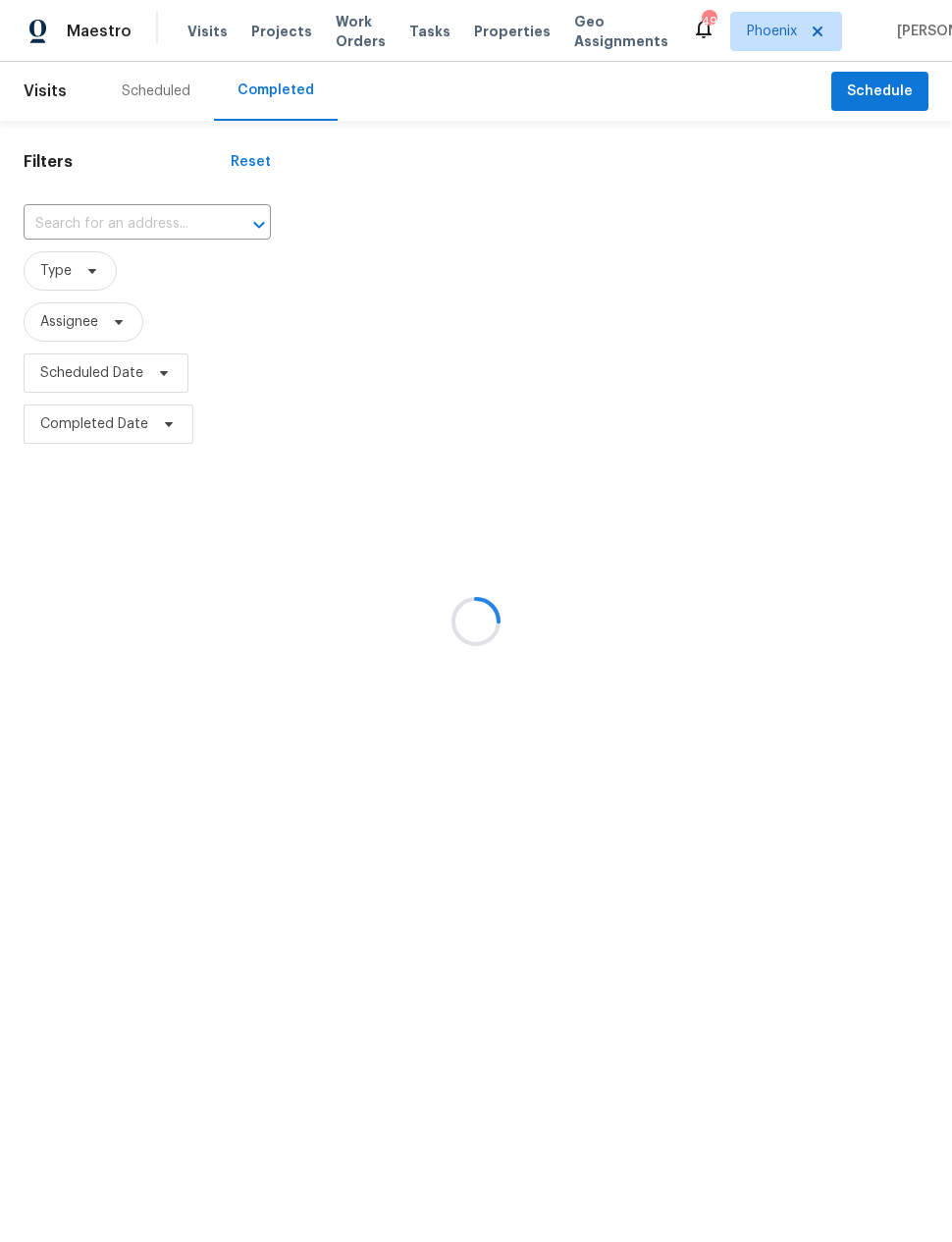 click at bounding box center [476, 621] 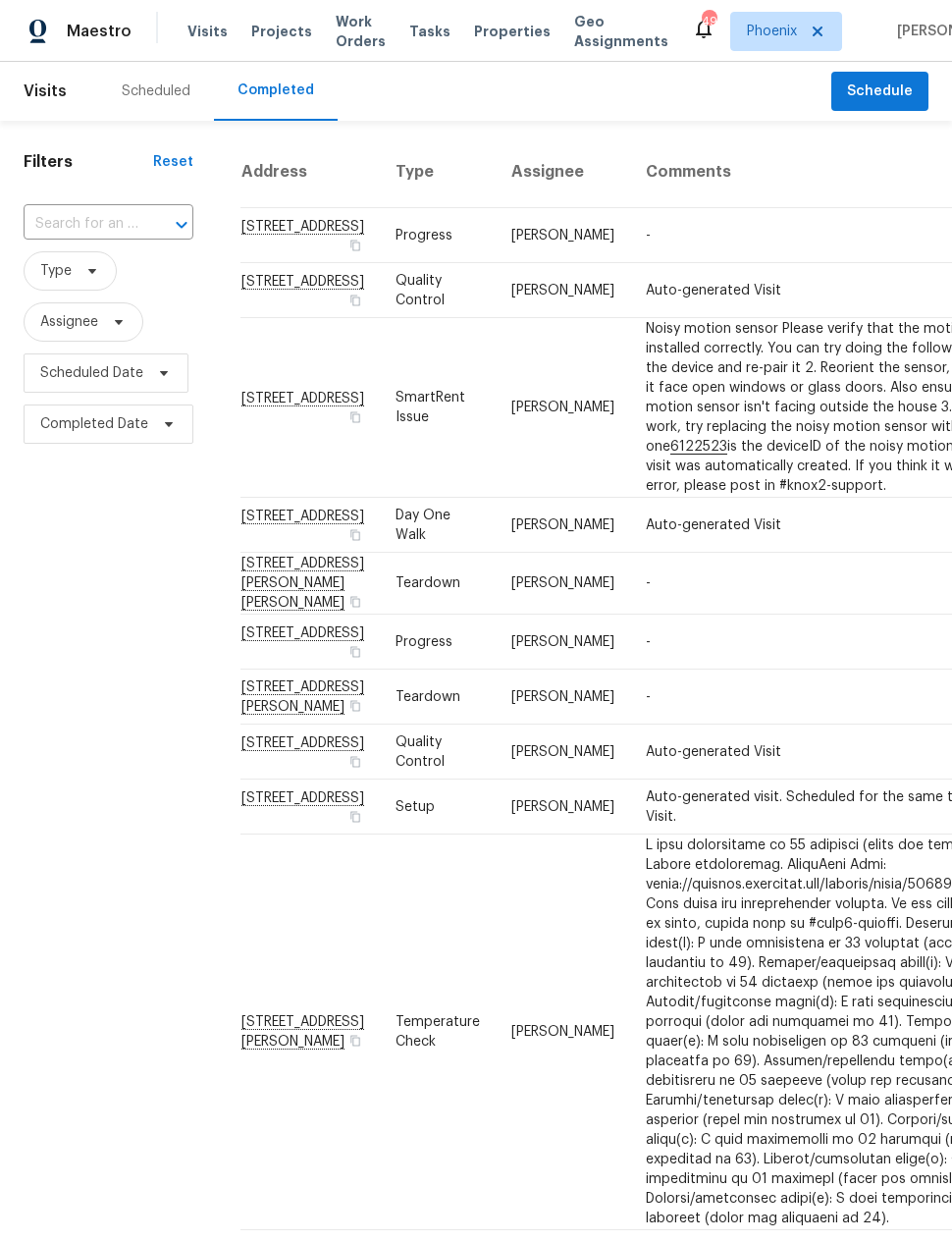 click at bounding box center (80, 224) 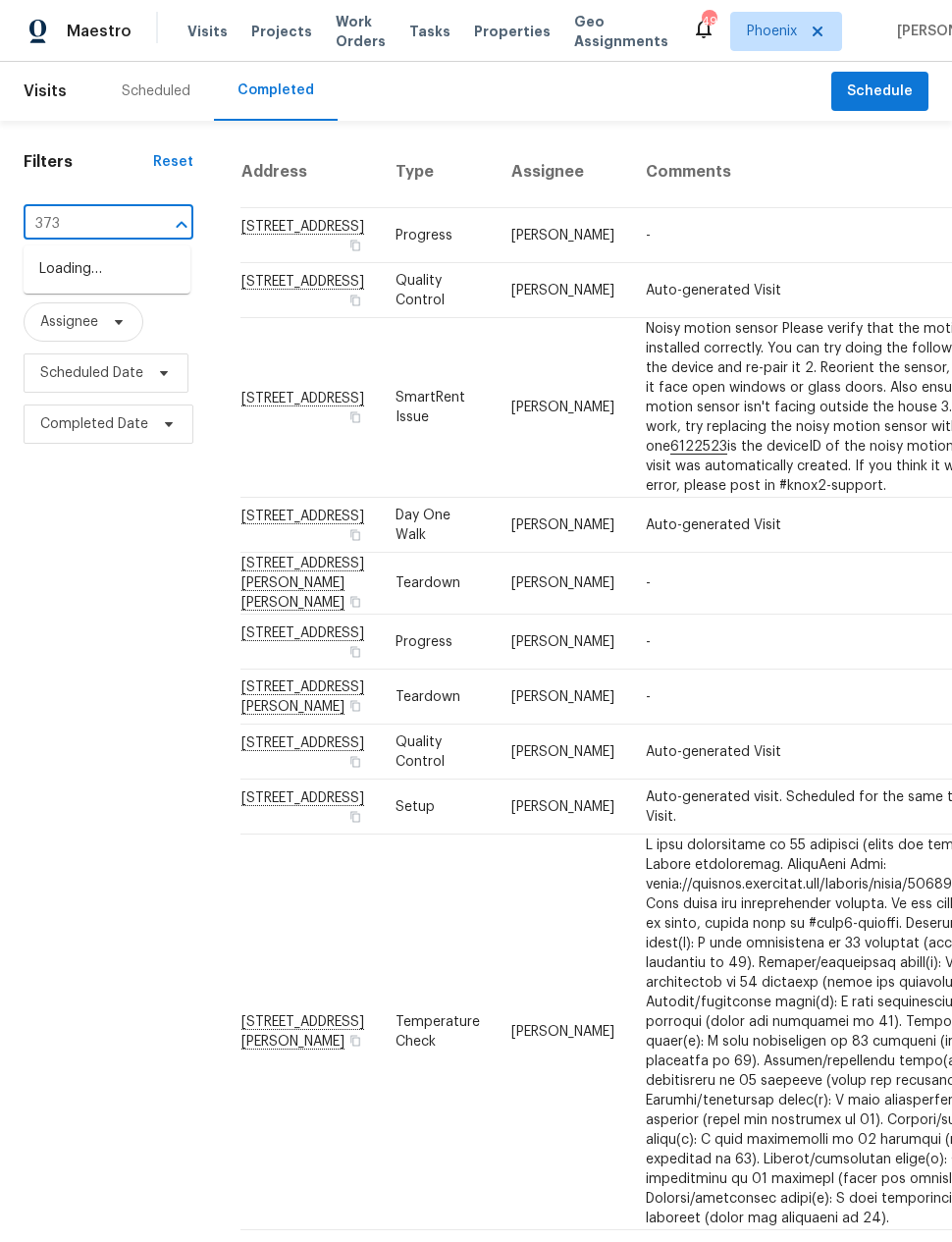 type on "3732" 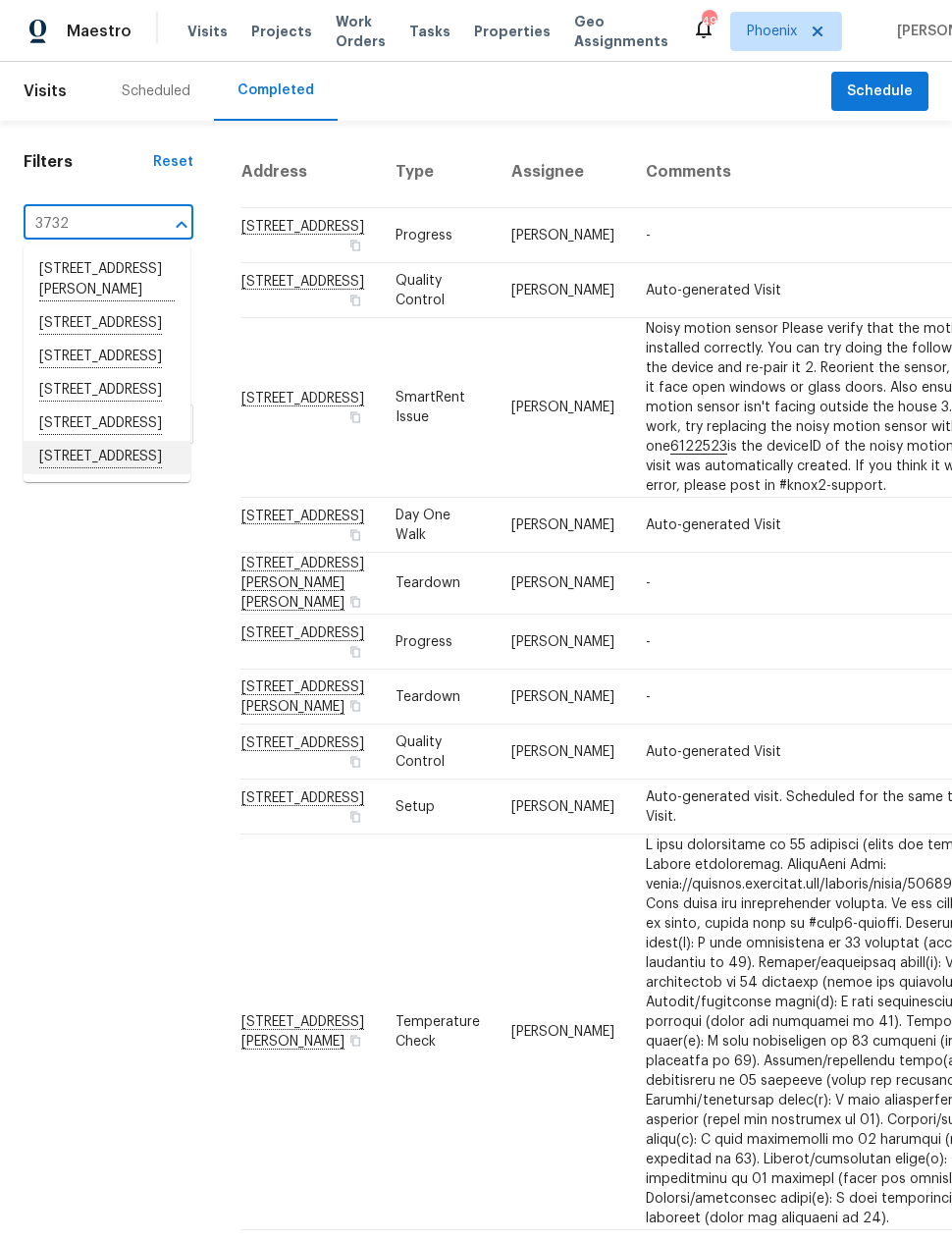 click on "[STREET_ADDRESS]" at bounding box center [107, 458] 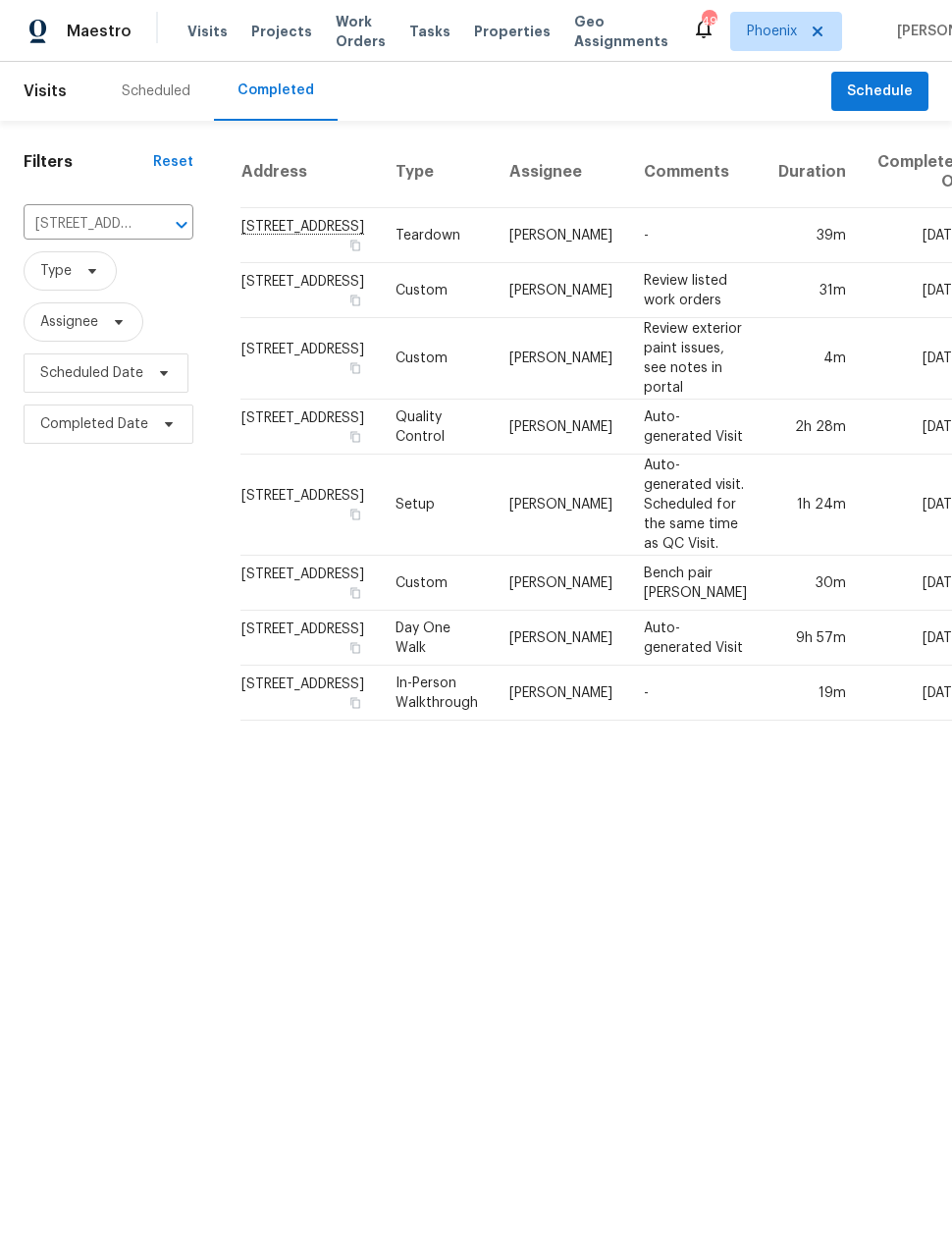 click on "[STREET_ADDRESS]" at bounding box center (310, 236) 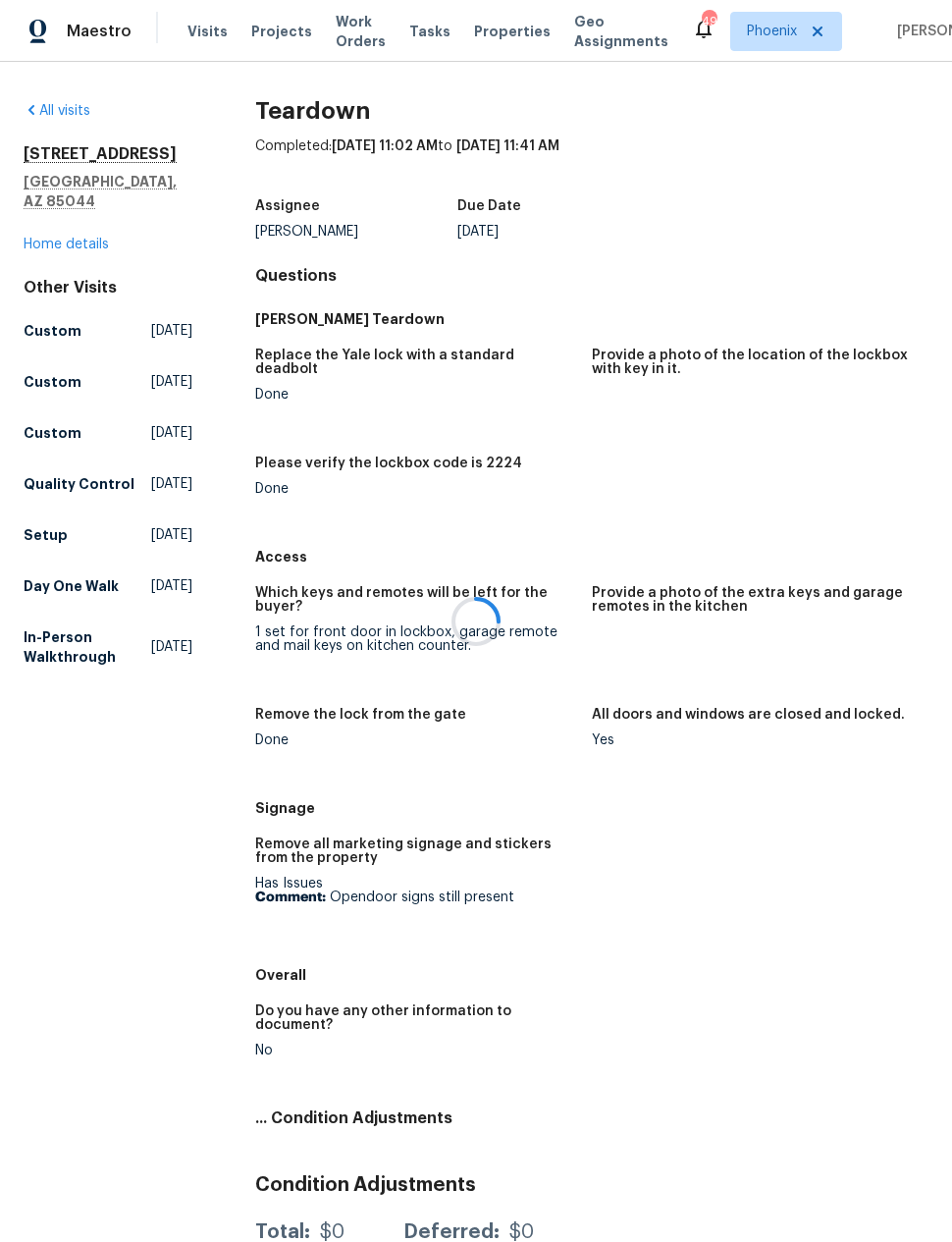 scroll, scrollTop: 34, scrollLeft: 0, axis: vertical 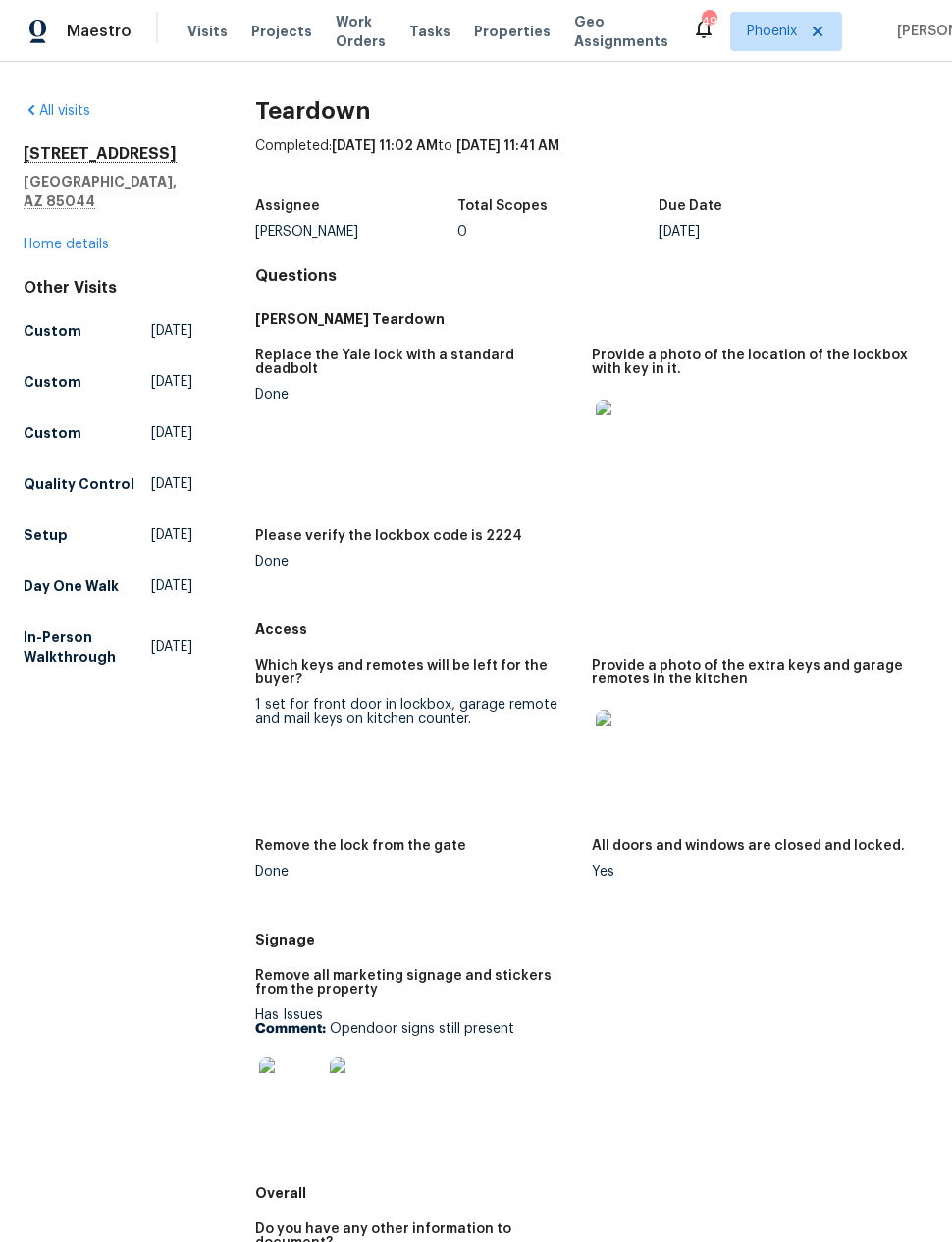 click at bounding box center [627, 741] 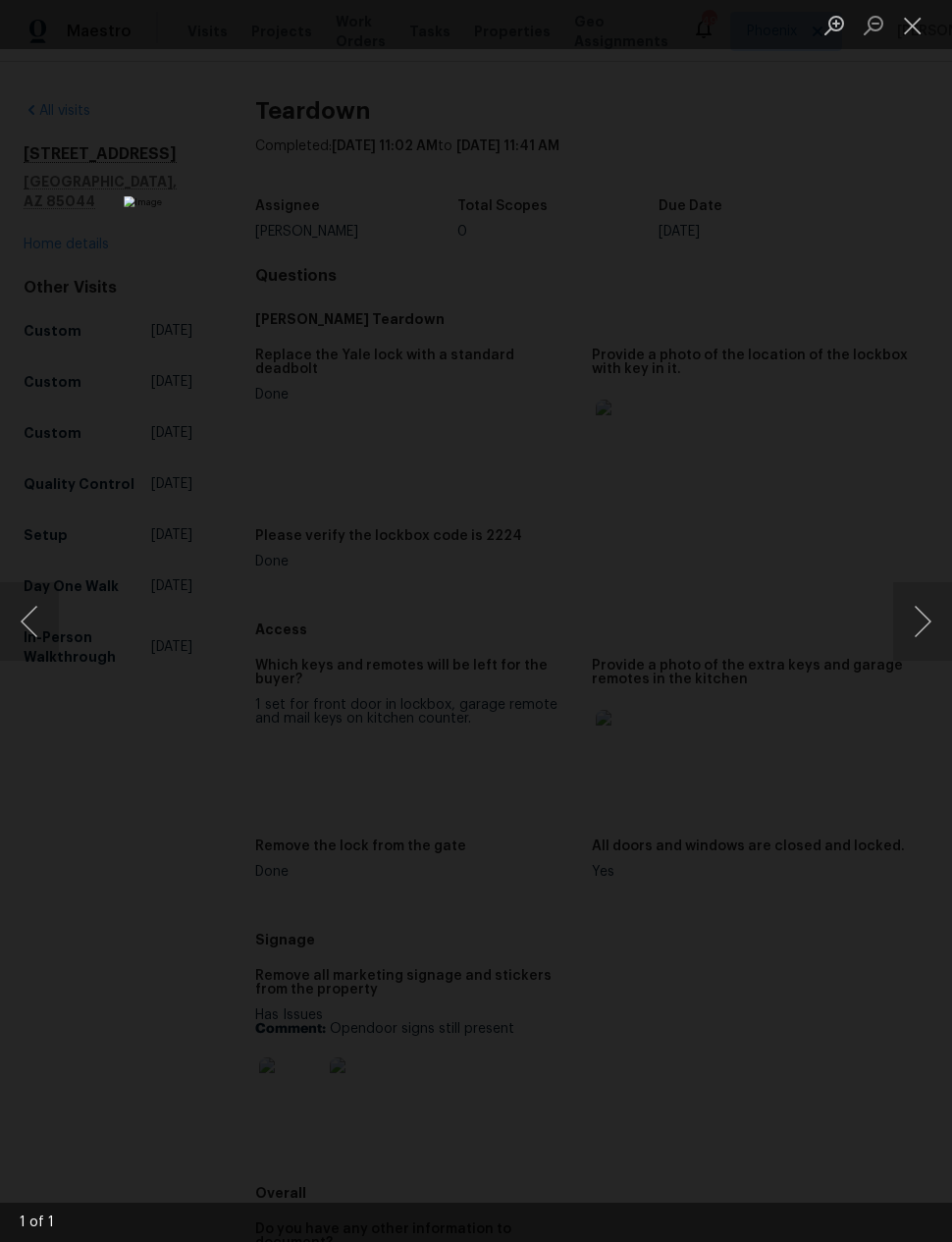 scroll, scrollTop: 0, scrollLeft: 0, axis: both 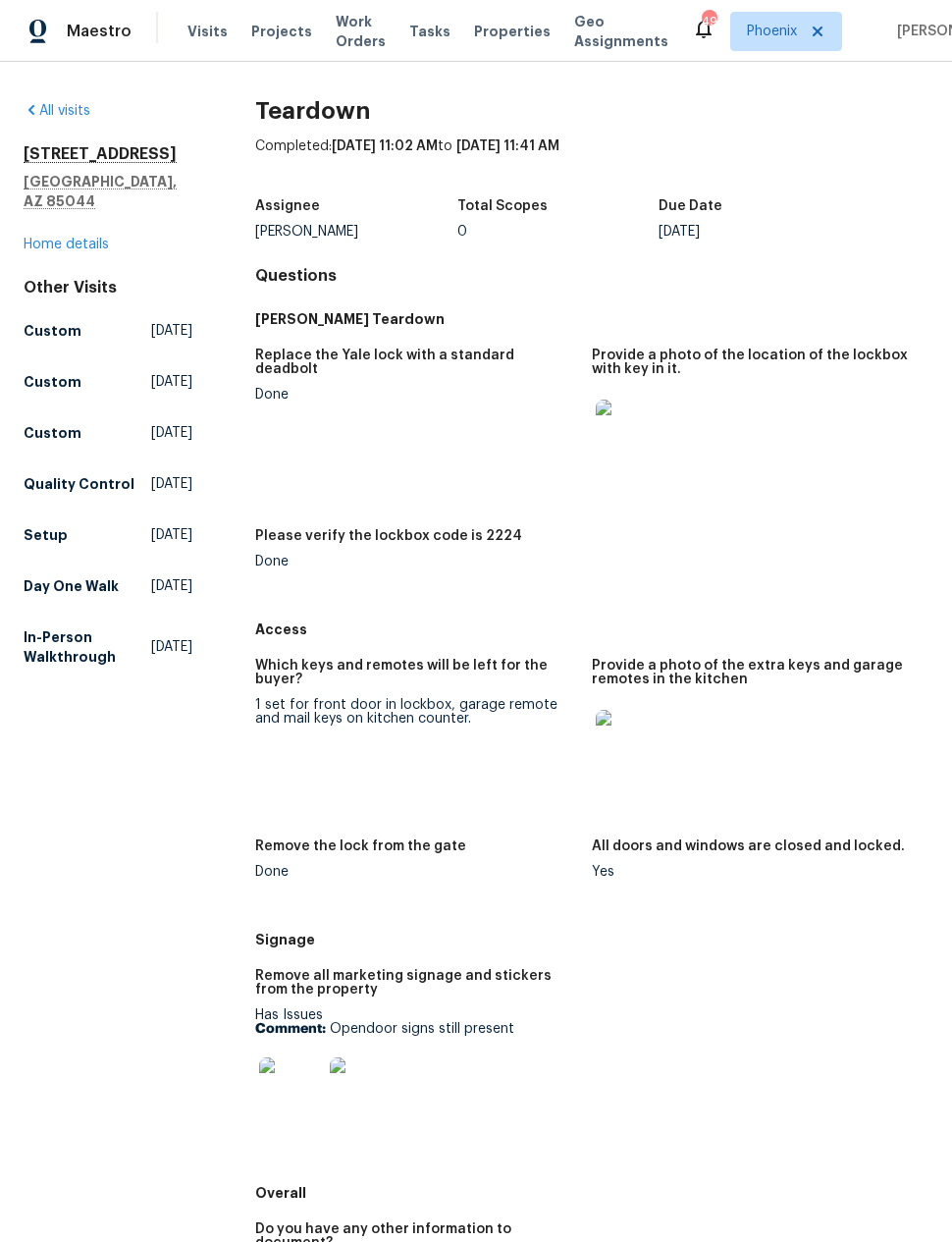 click on "Home details" at bounding box center [66, 244] 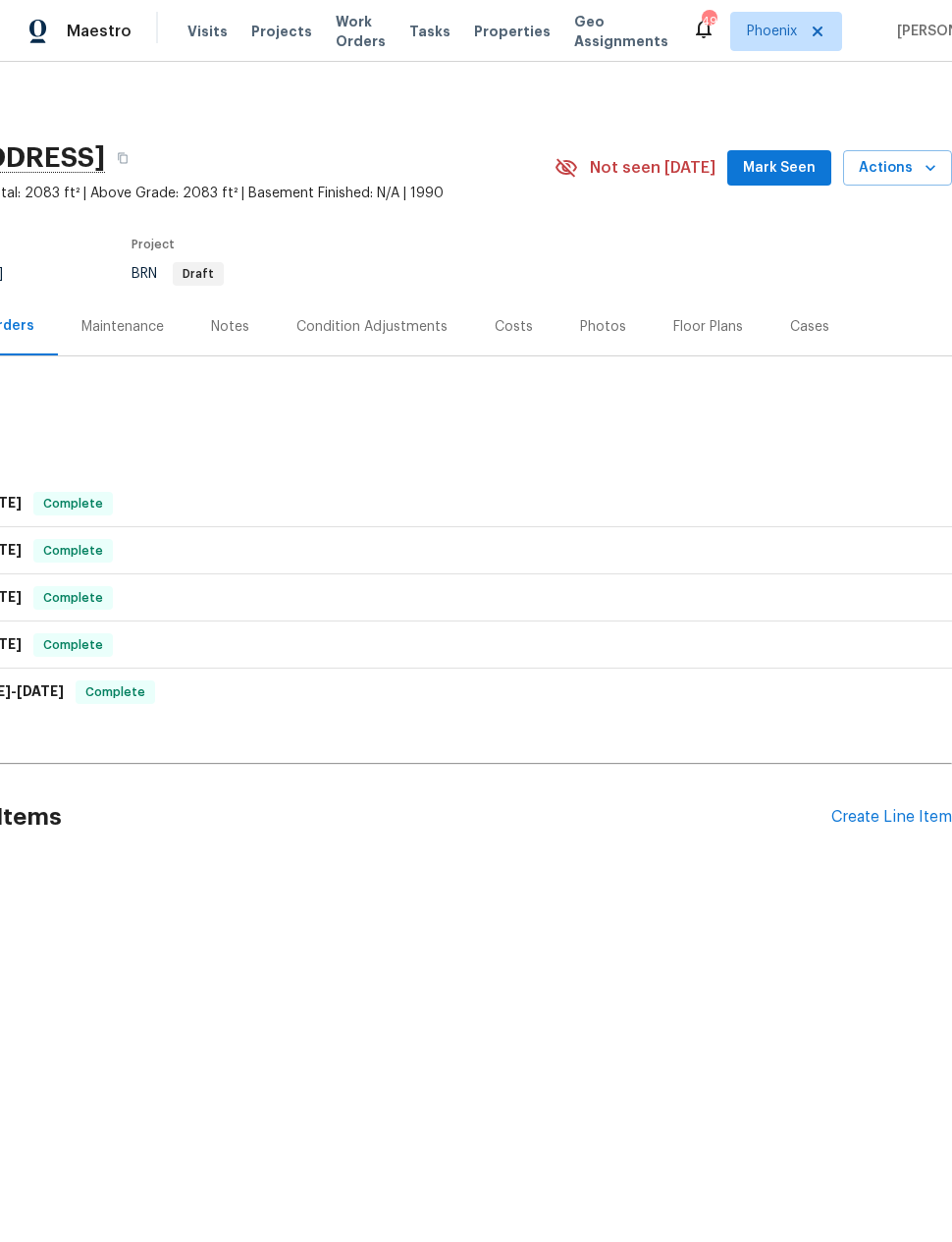 scroll, scrollTop: 0, scrollLeft: 157, axis: horizontal 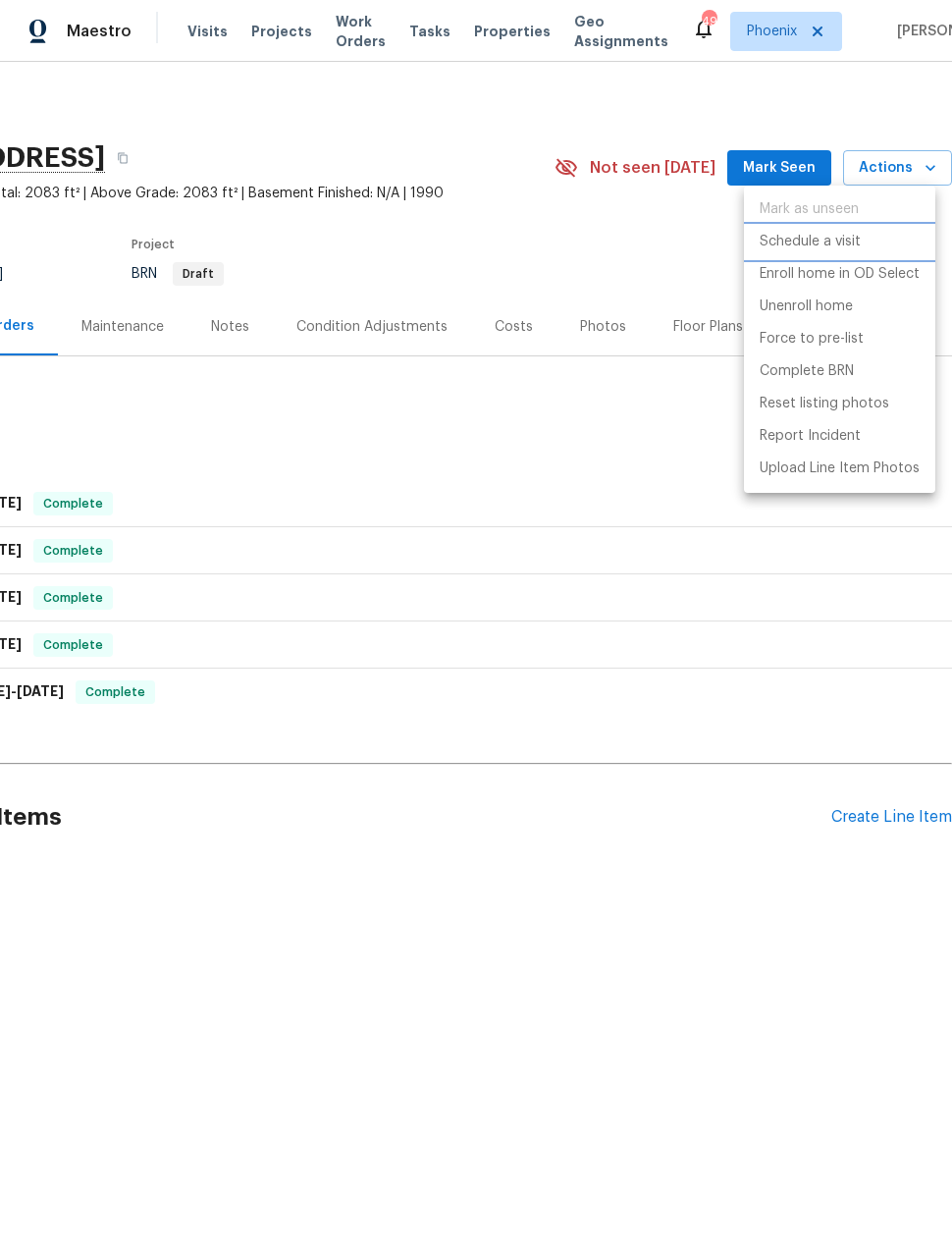 click on "Schedule a visit" at bounding box center (810, 242) 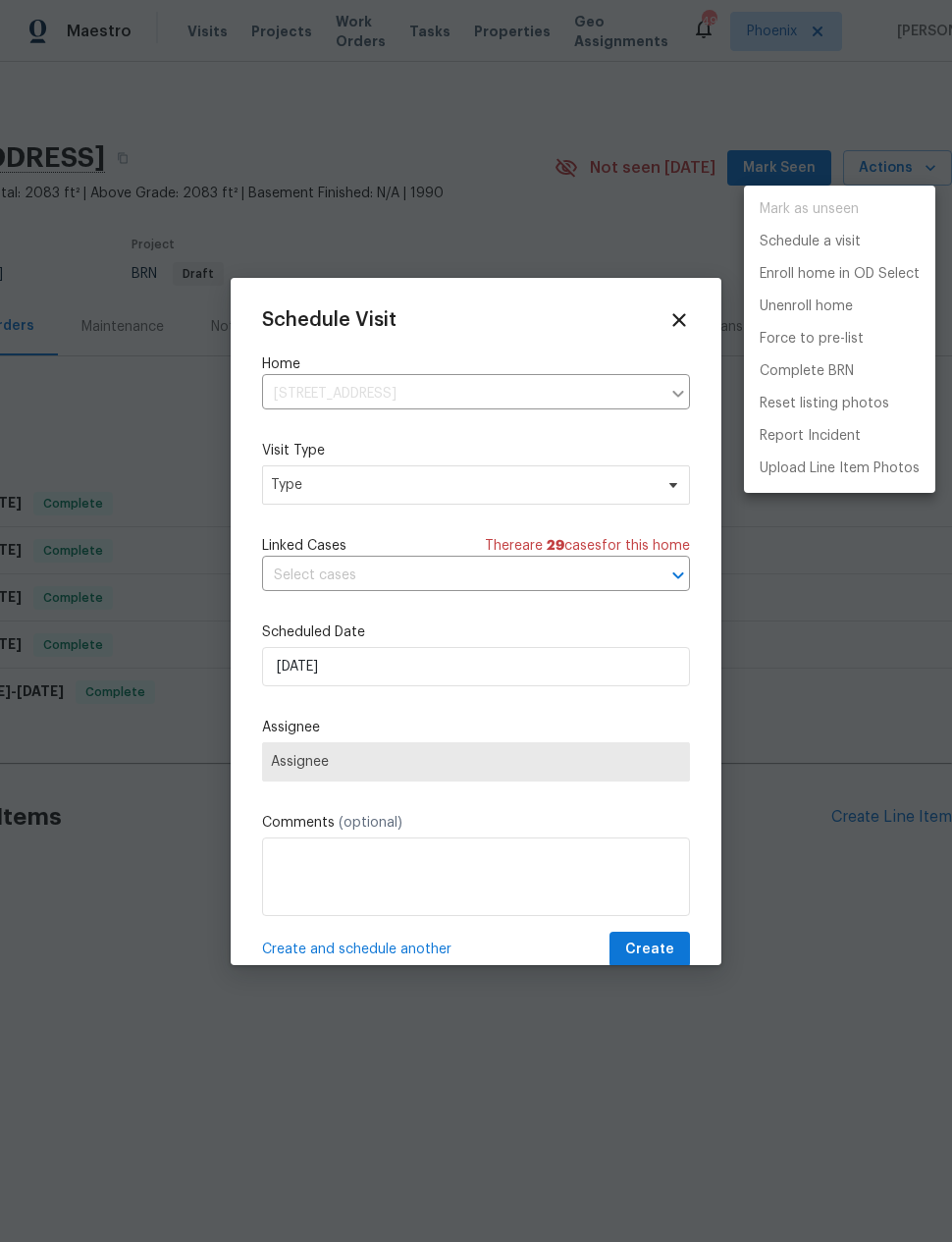 click at bounding box center [476, 621] 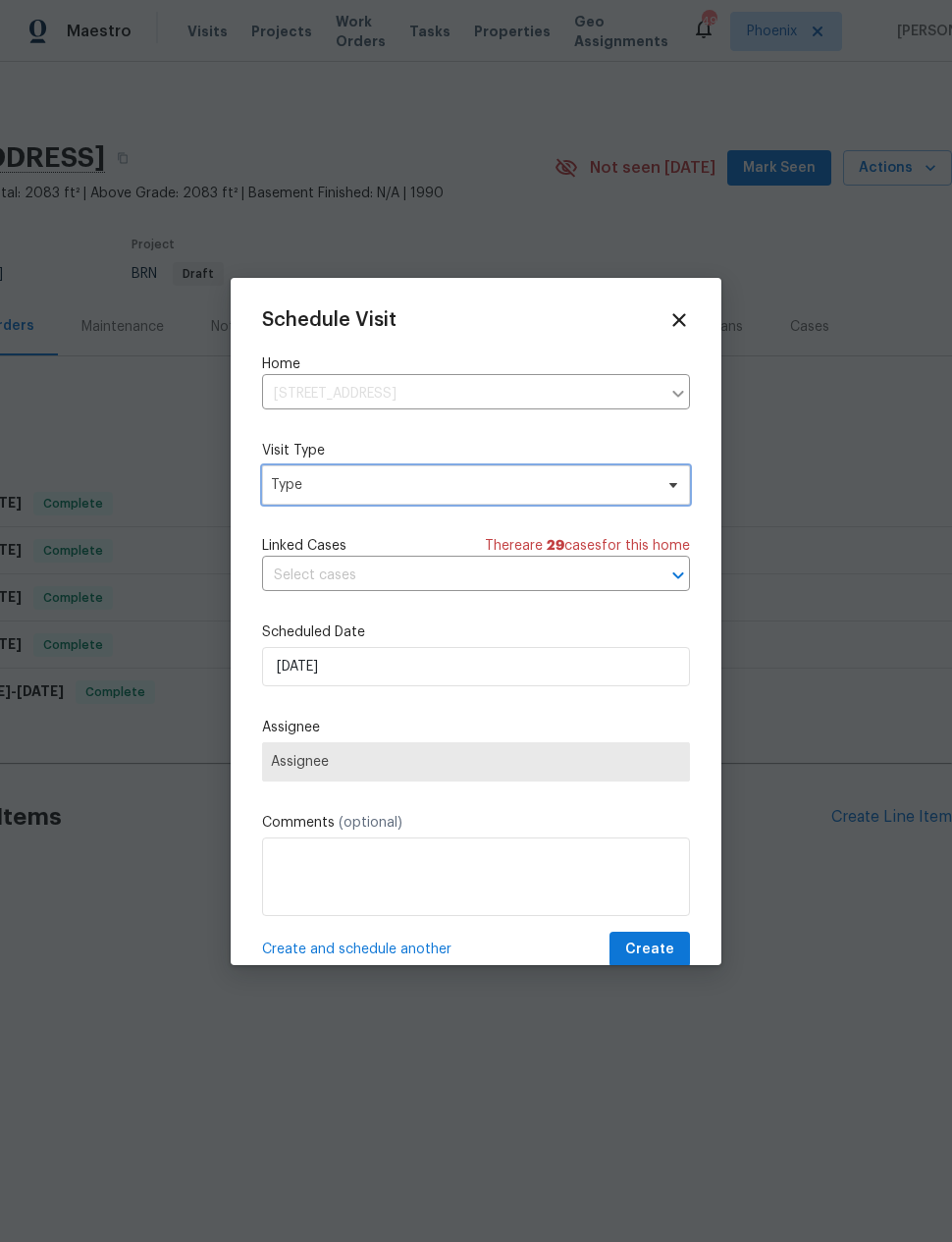 click on "Type" at bounding box center [461, 485] 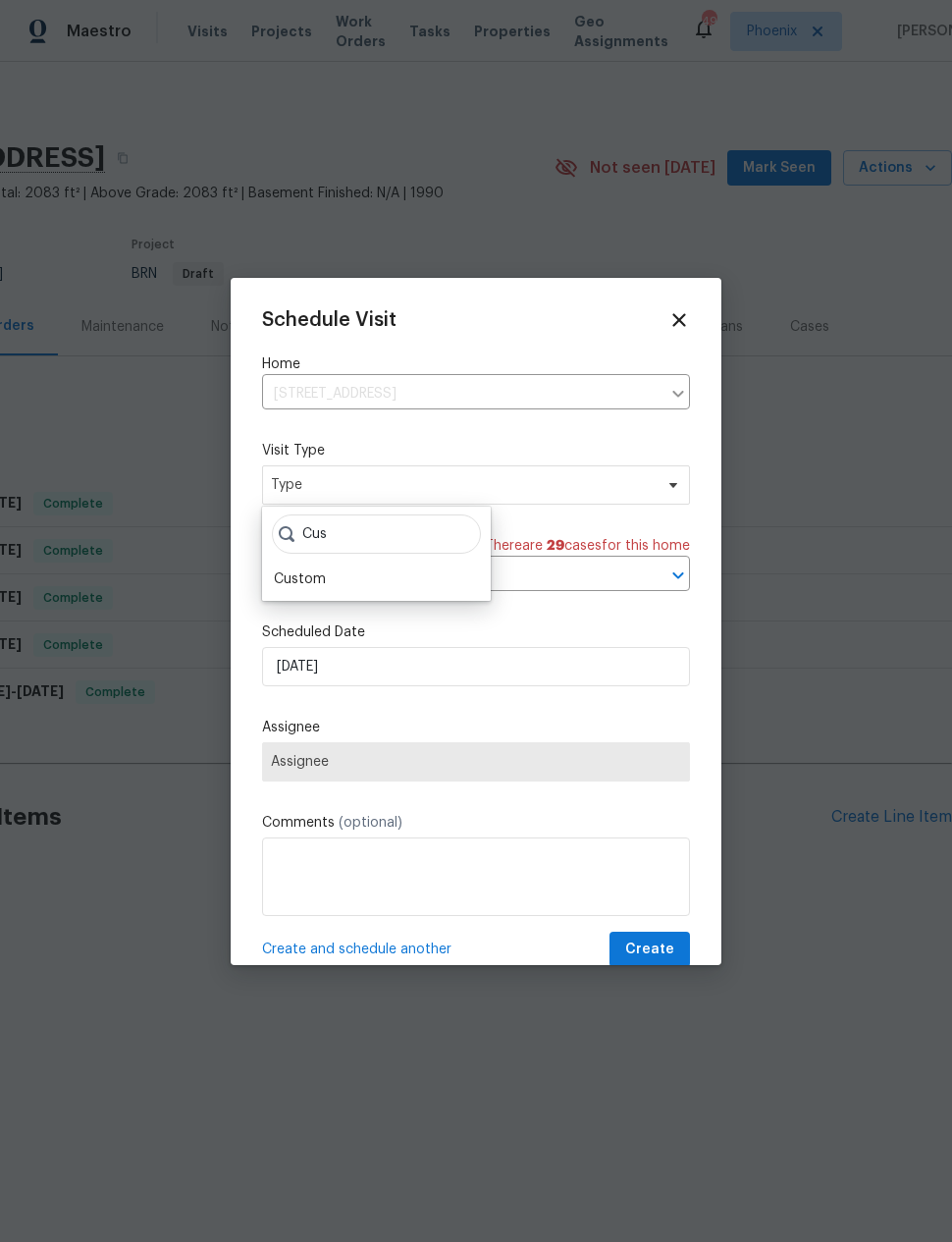 type on "Cus" 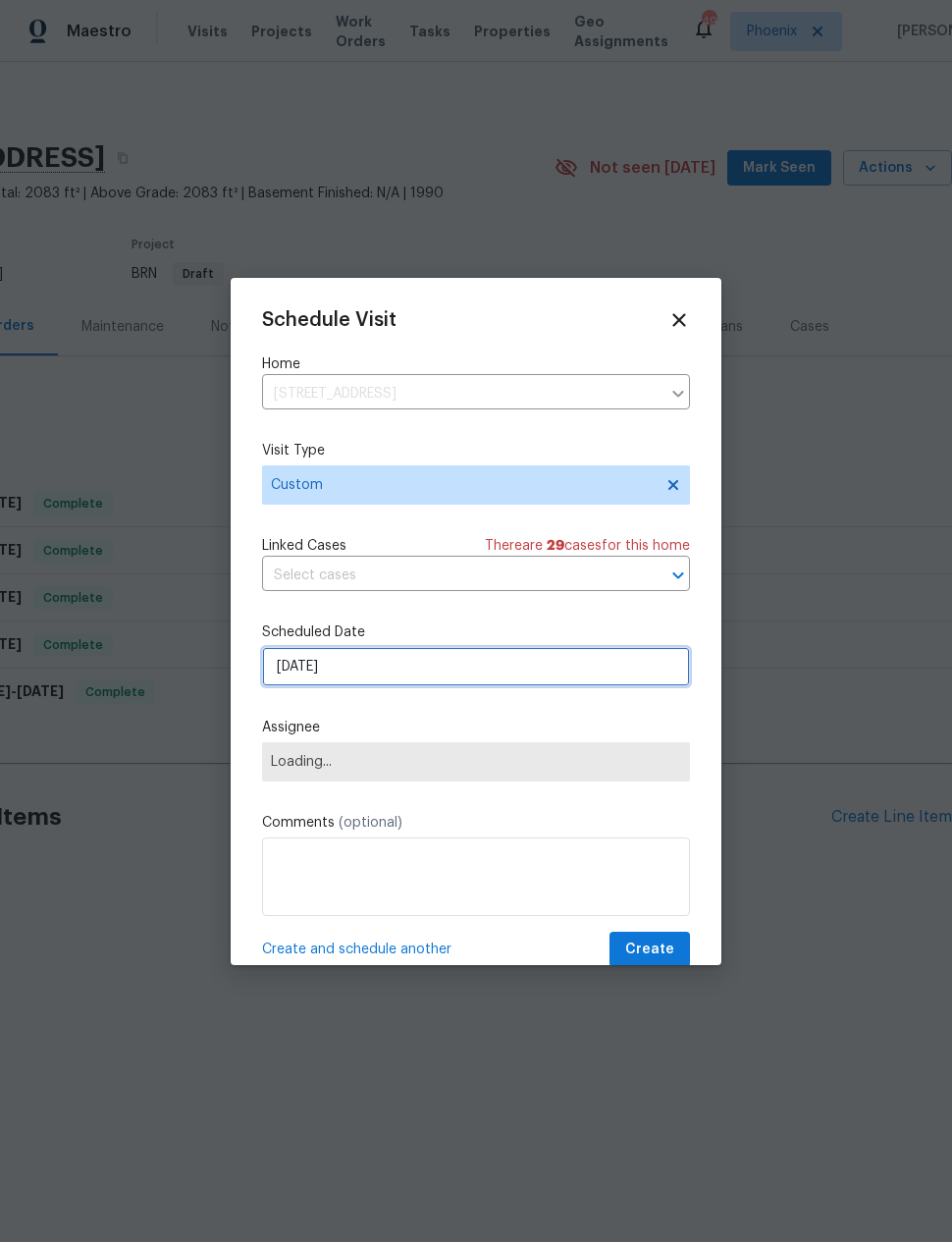 click on "7/14/2025" at bounding box center [476, 667] 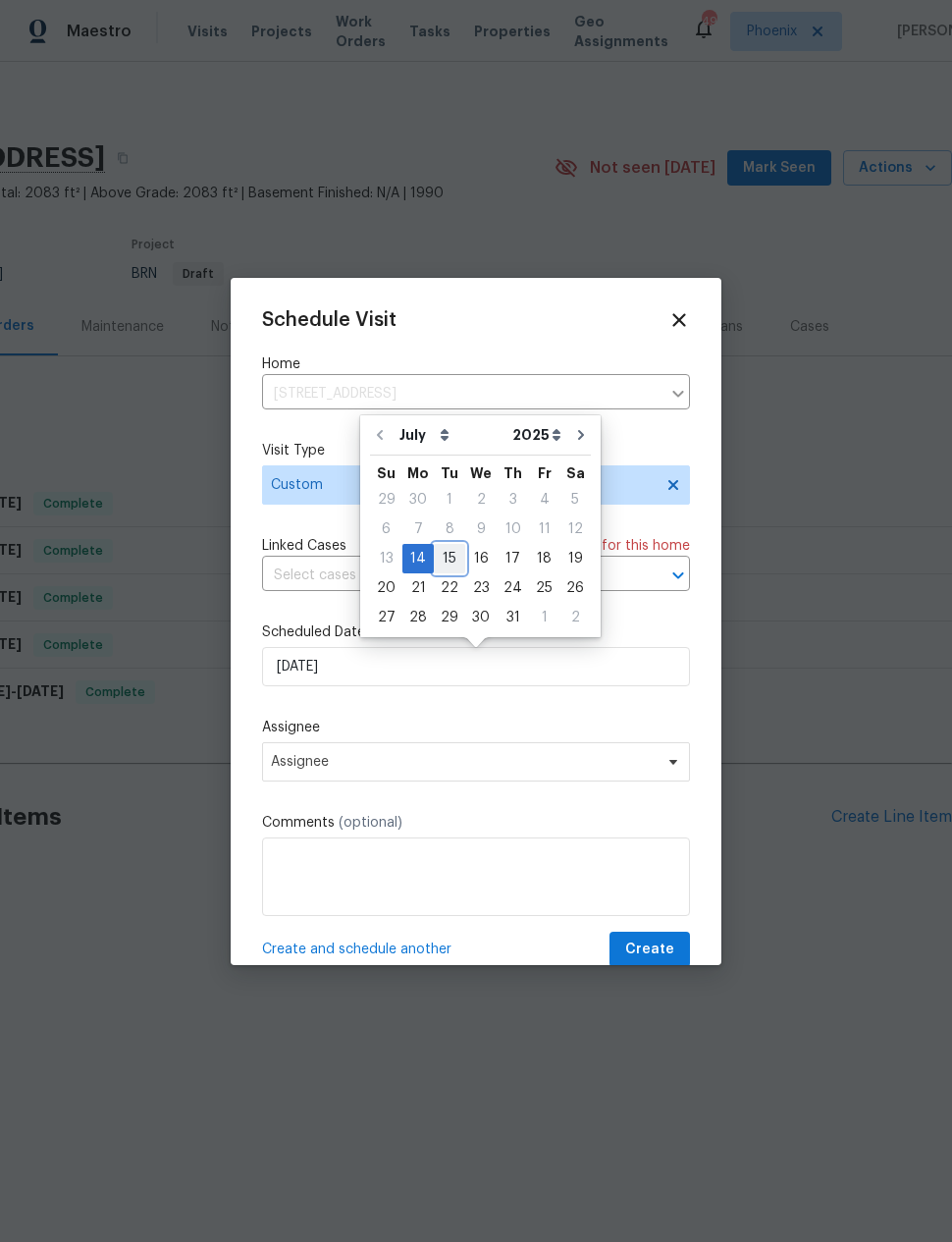 click on "15" at bounding box center [450, 559] 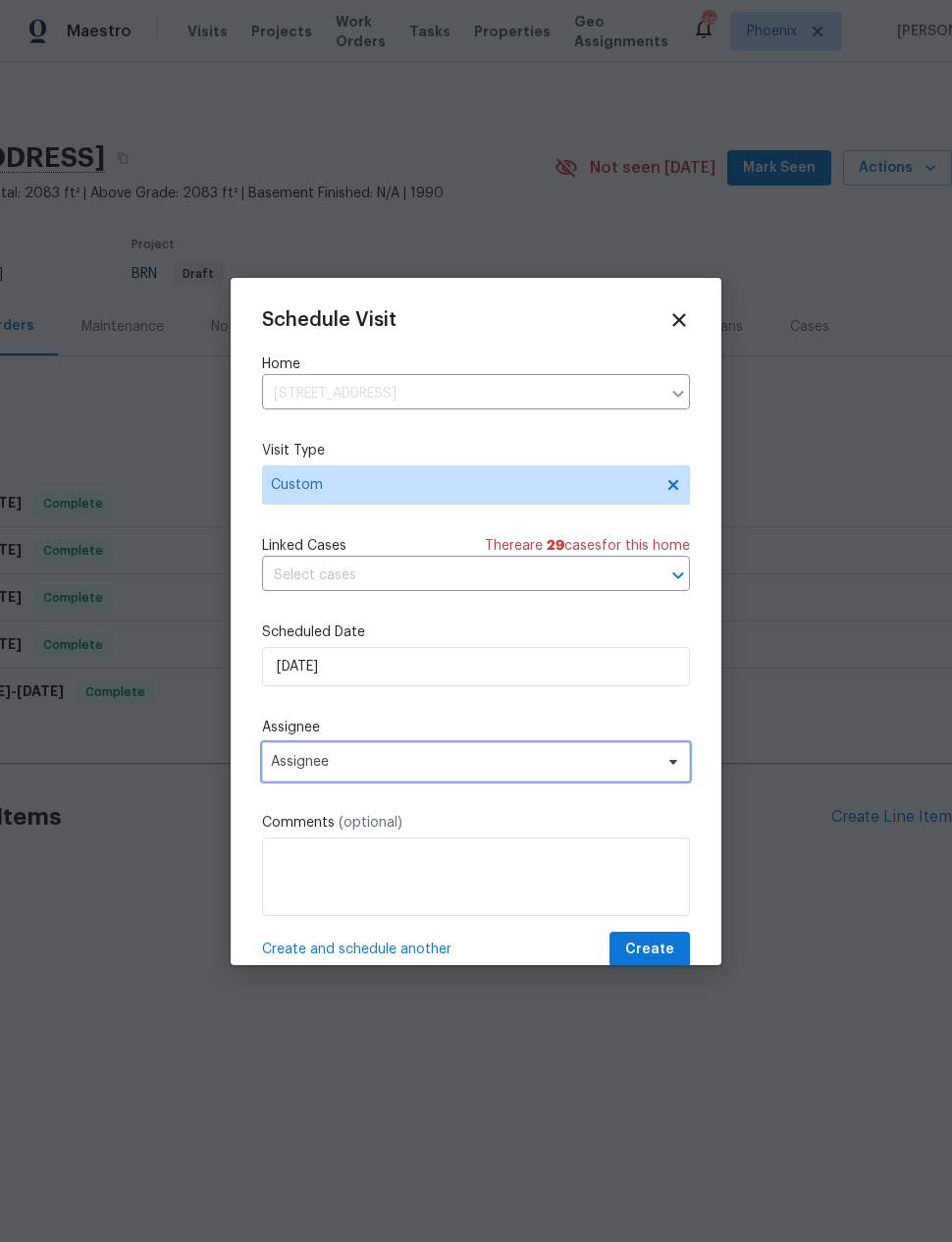 click on "Assignee" at bounding box center [463, 762] 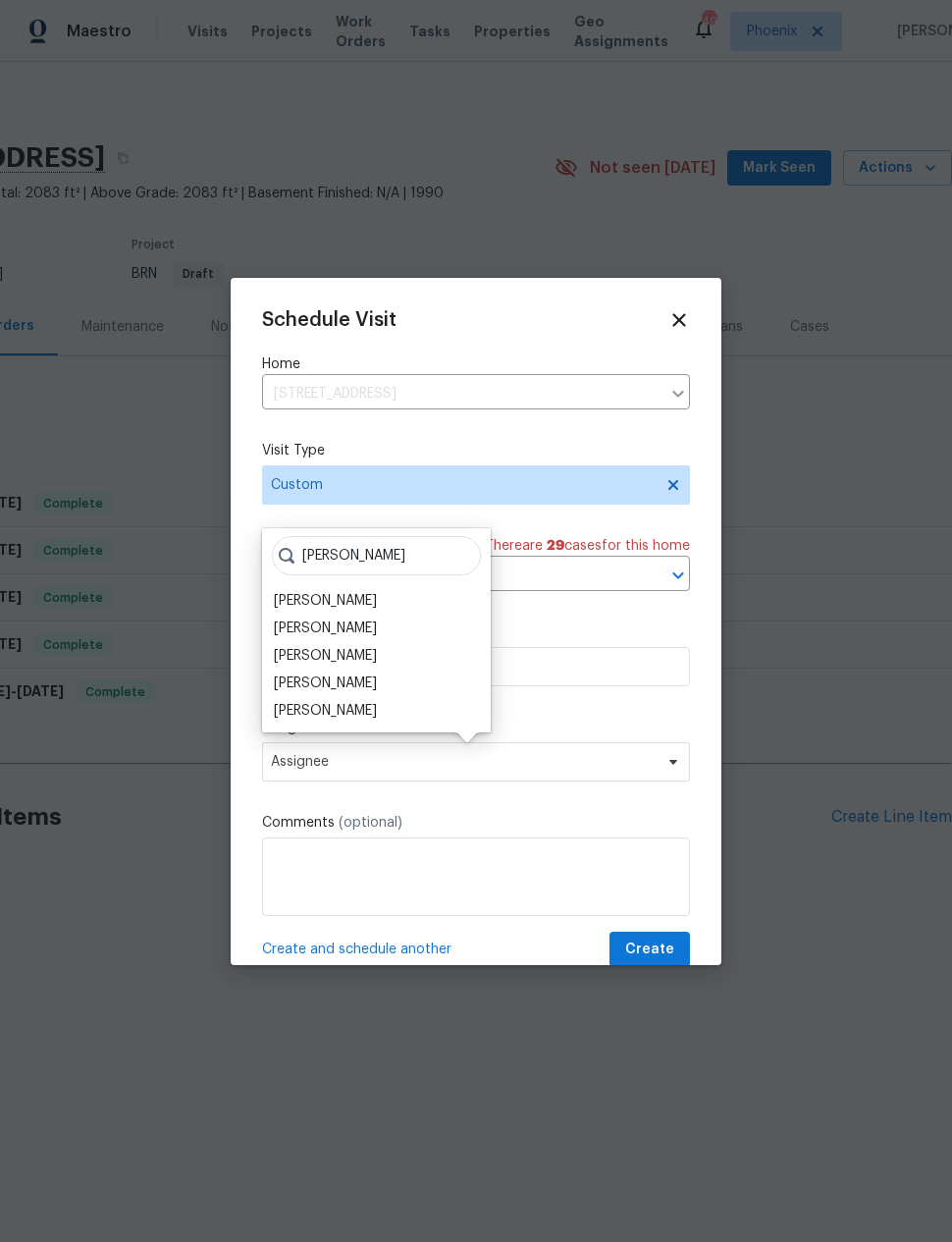 type on "Nick" 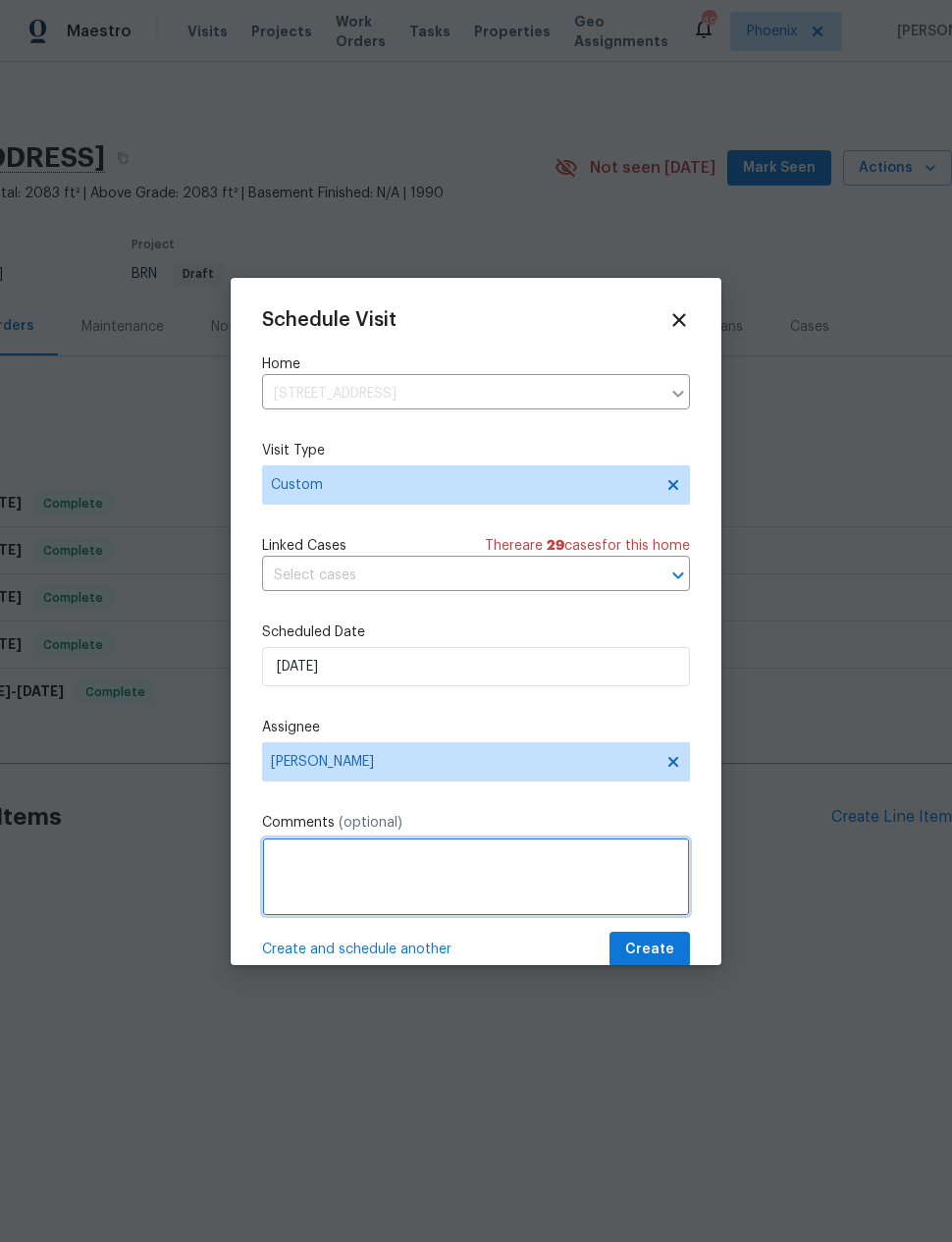 click at bounding box center [476, 877] 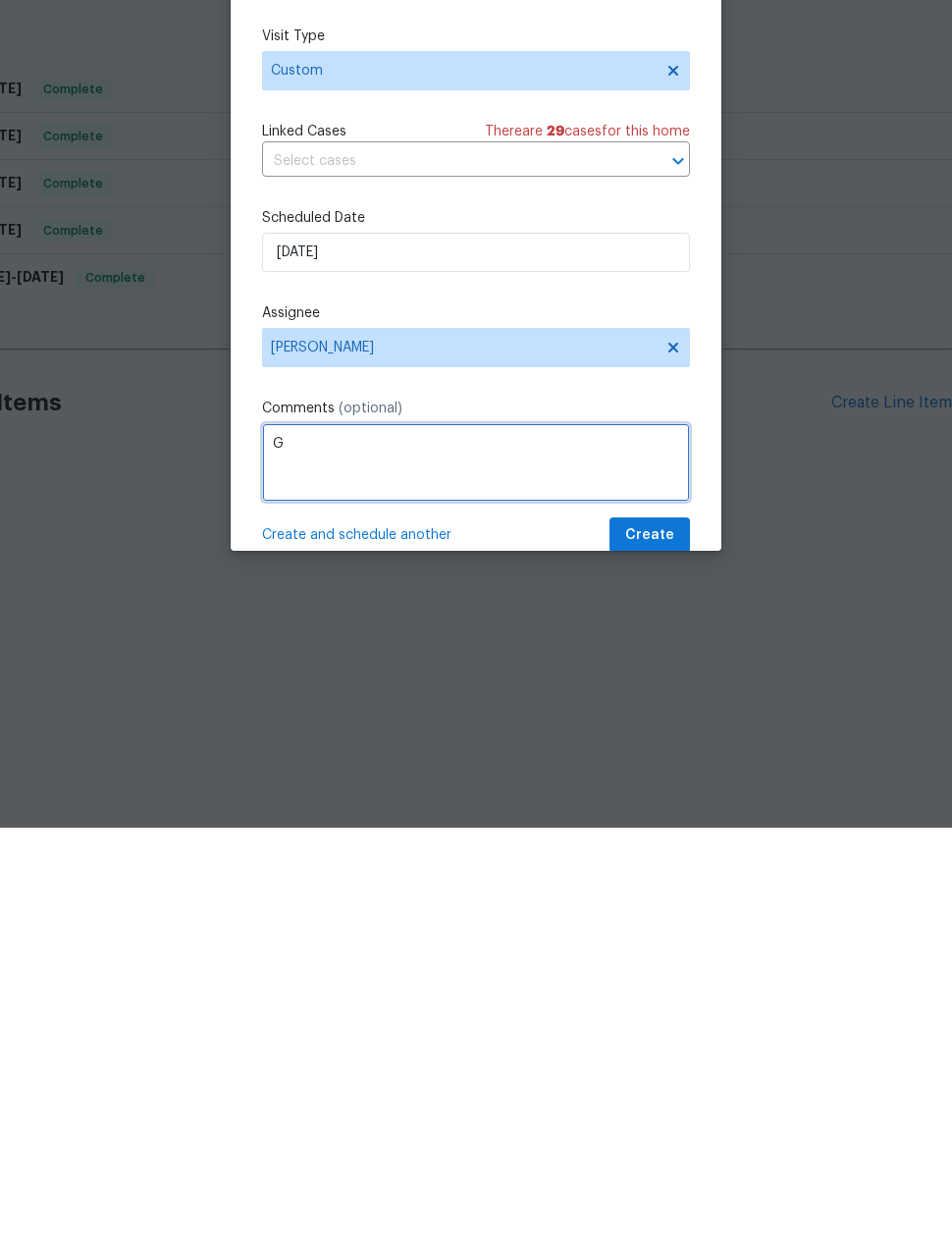 scroll, scrollTop: 0, scrollLeft: 0, axis: both 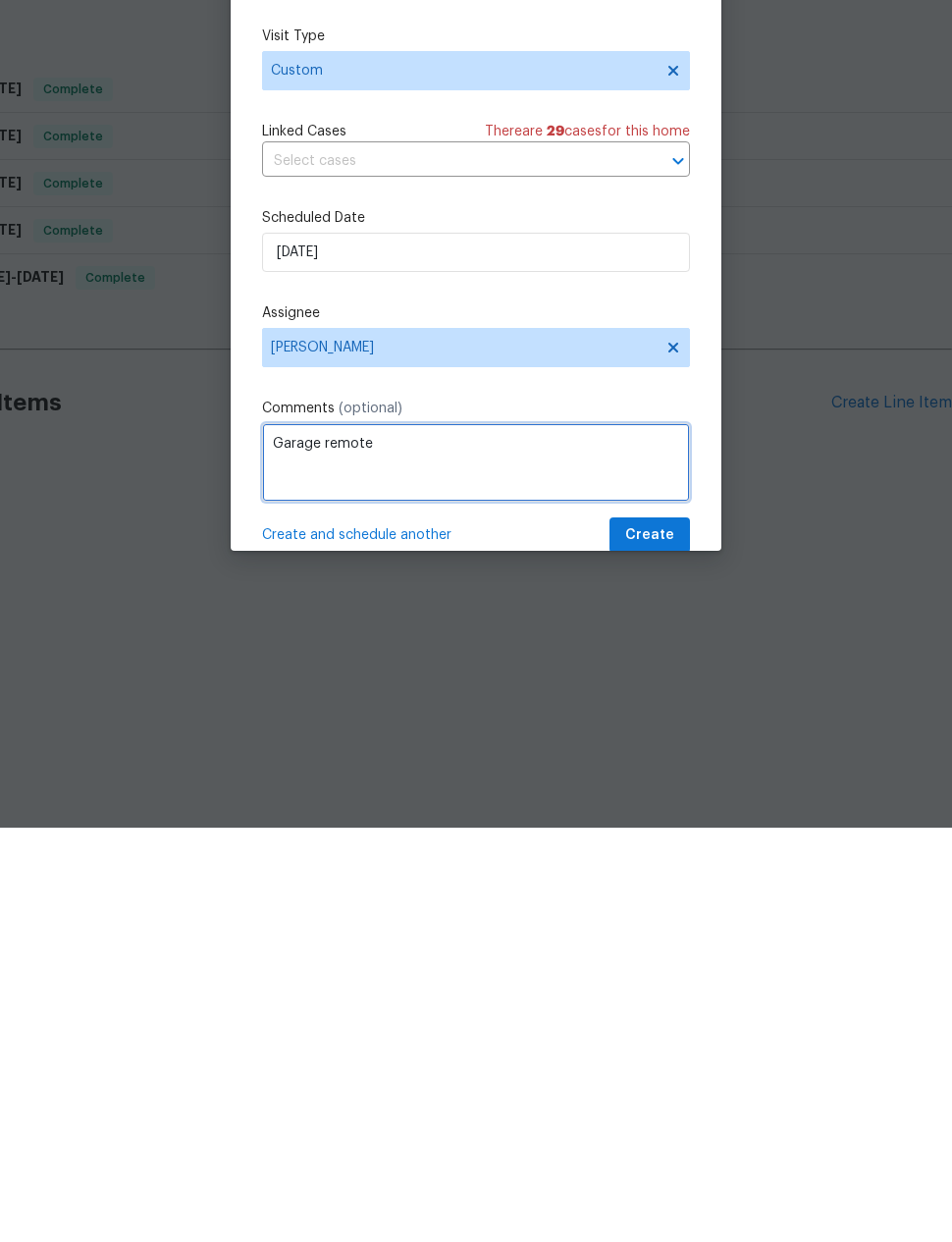 type on "Garage remote" 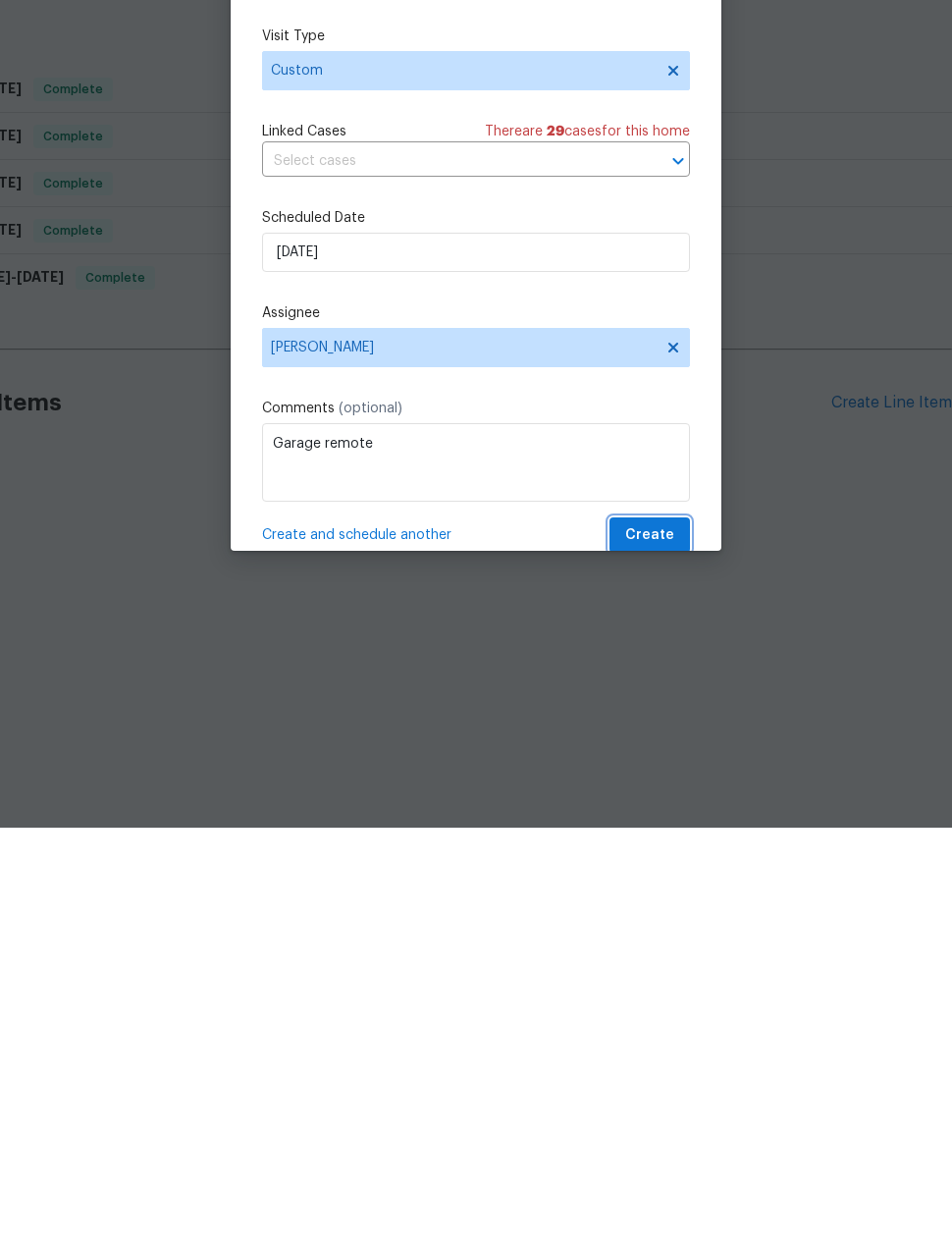 click on "Create" at bounding box center (650, 949) 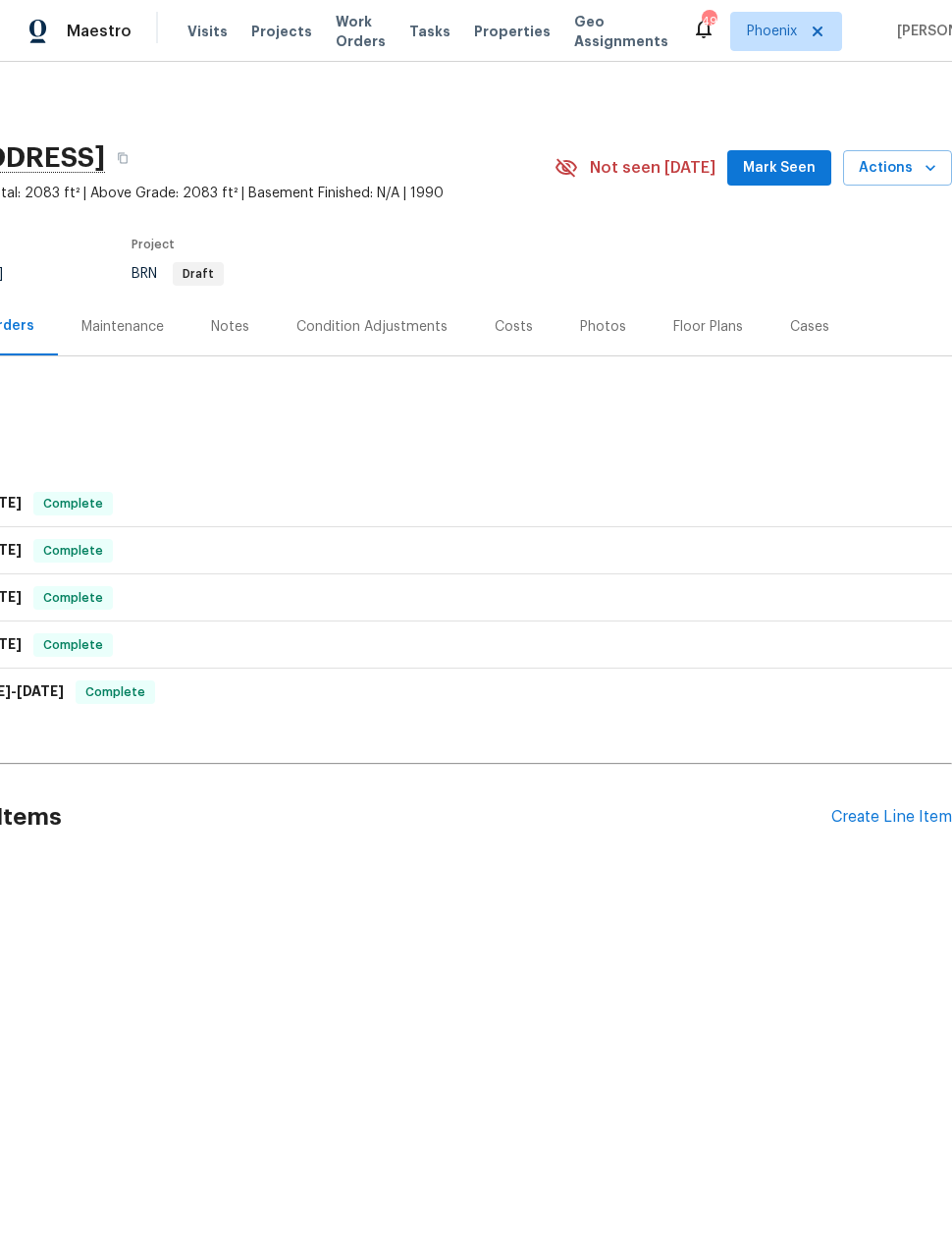 scroll, scrollTop: 0, scrollLeft: 157, axis: horizontal 